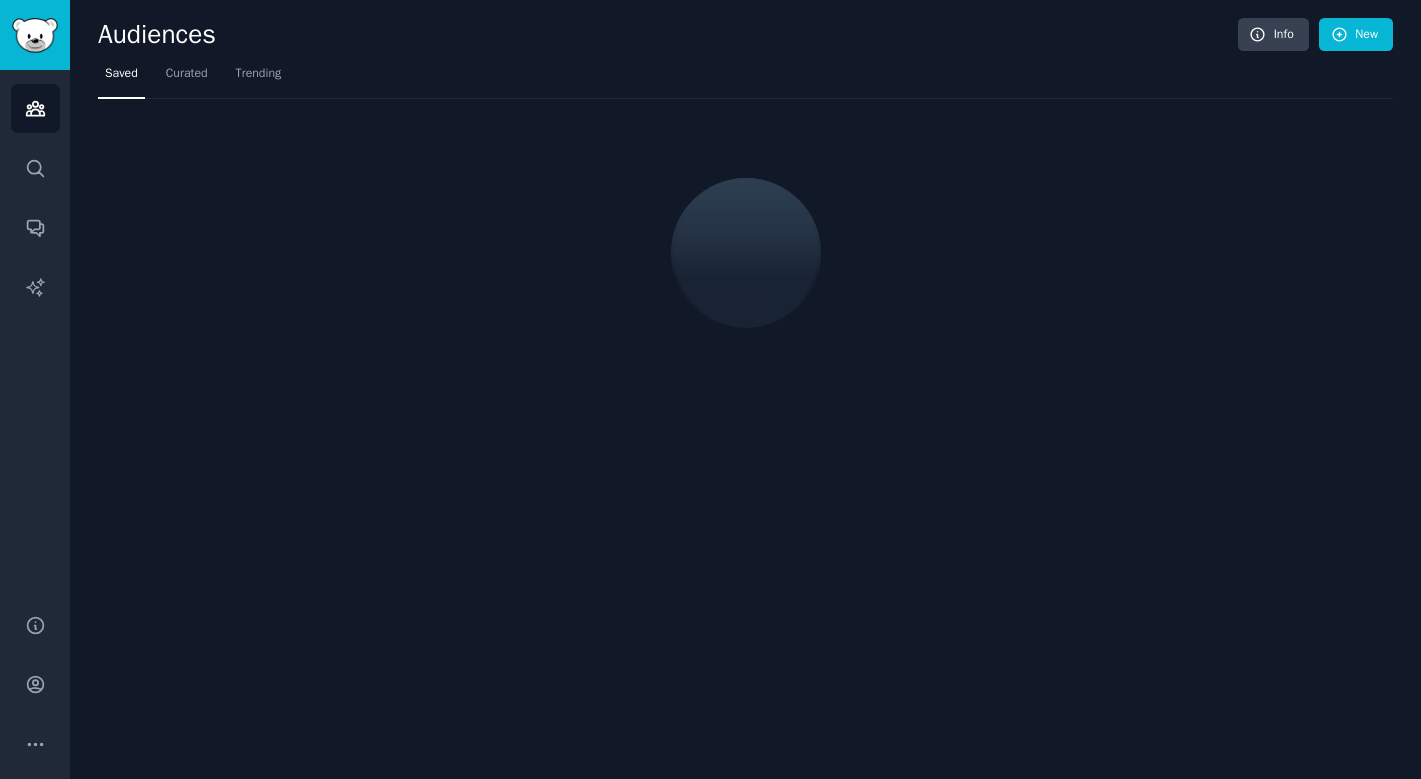 scroll, scrollTop: 0, scrollLeft: 0, axis: both 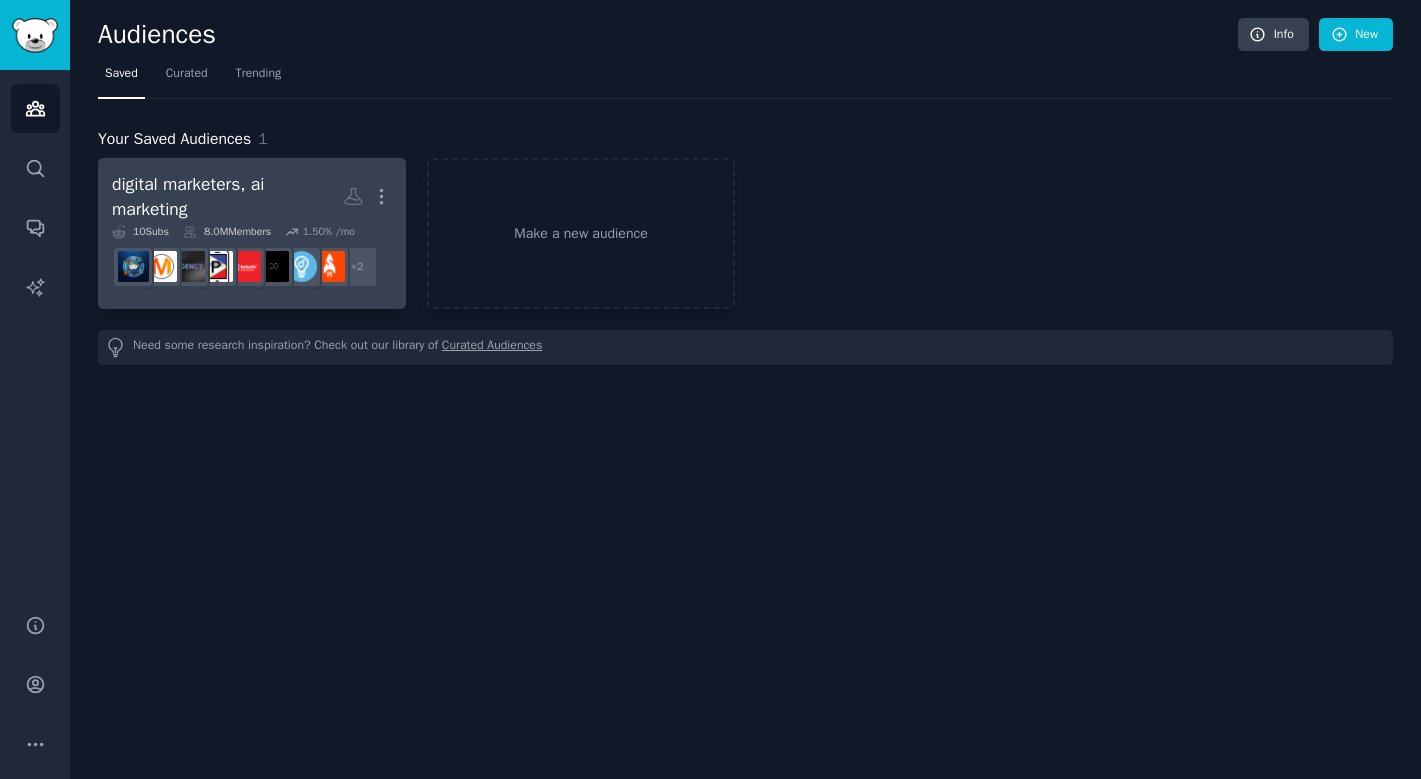 click on "digital marketers, ai marketing" at bounding box center (227, 196) 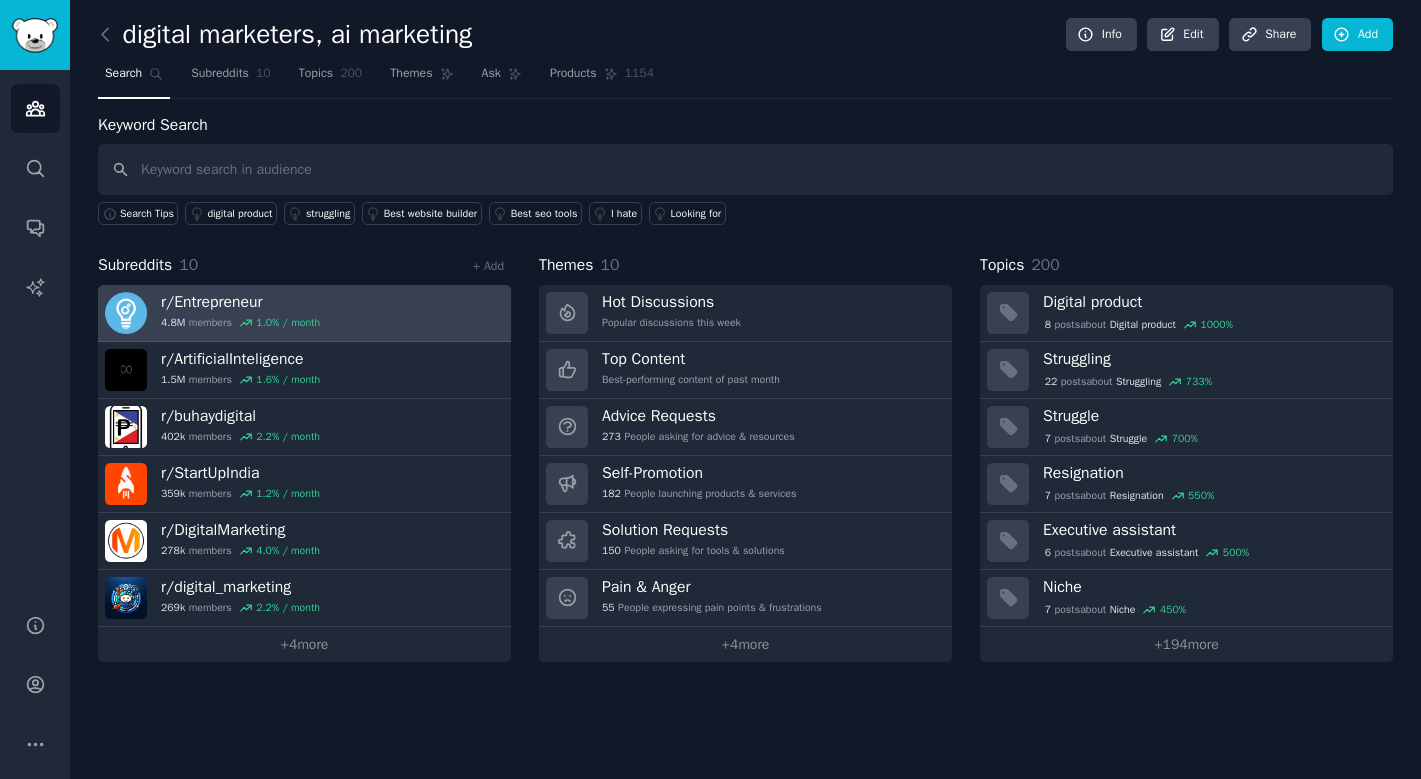 click on "r/ Entrepreneur" at bounding box center [240, 302] 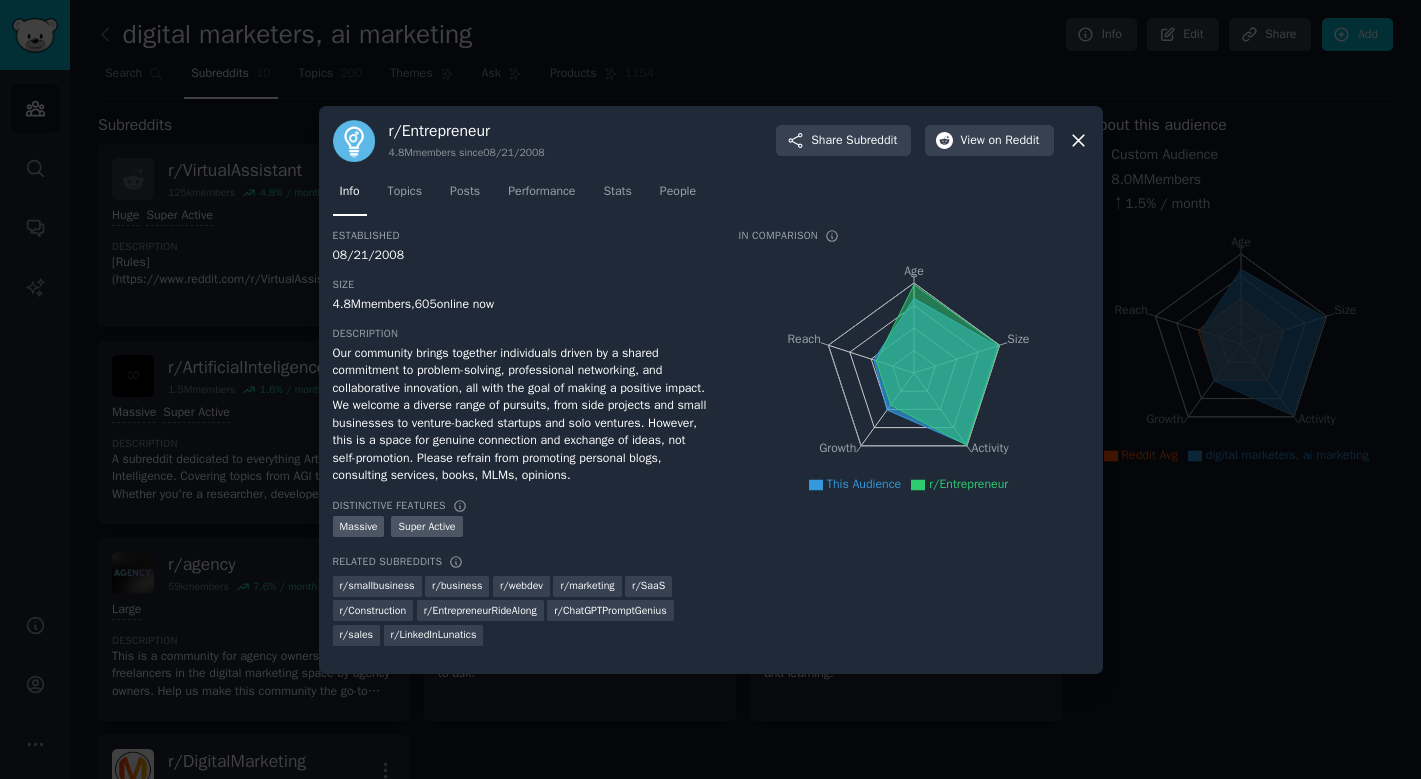 click at bounding box center [710, 389] 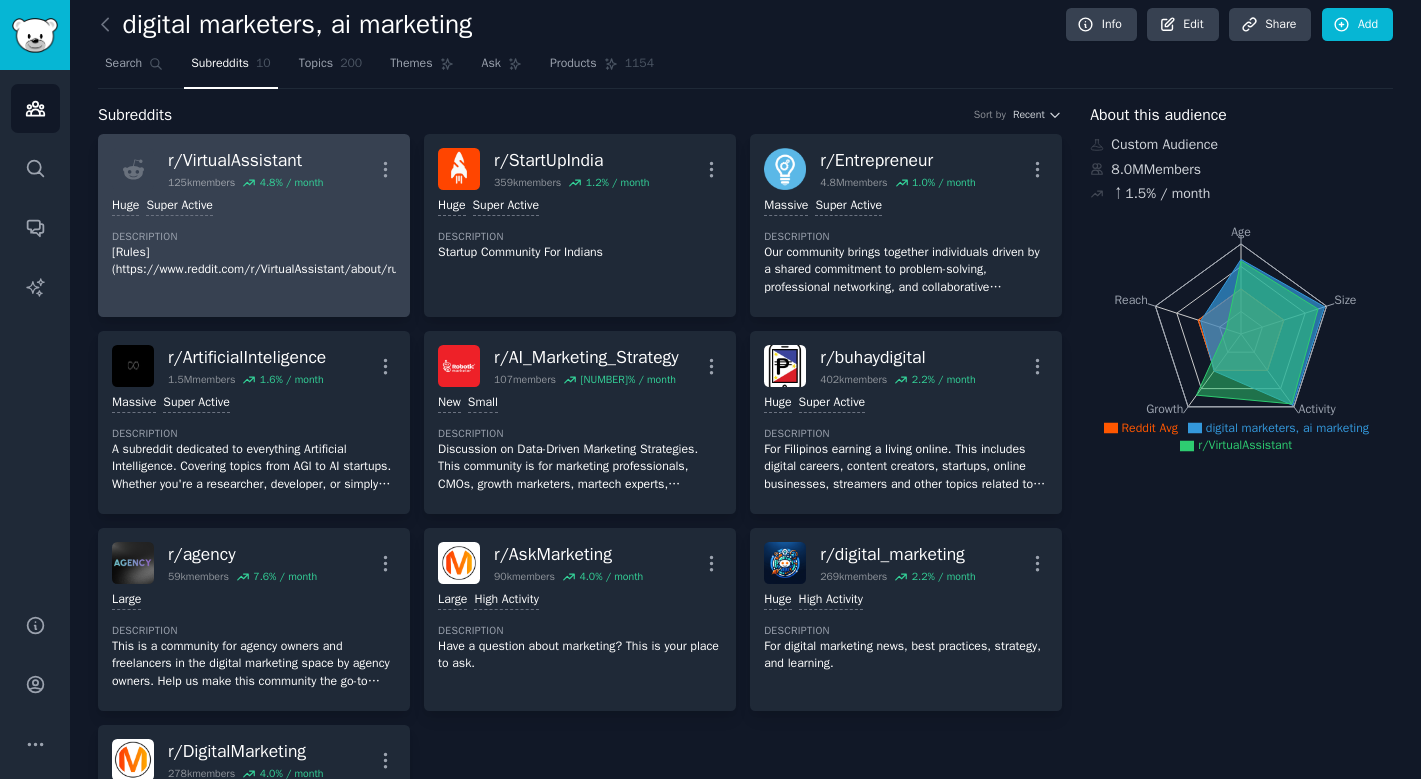 scroll, scrollTop: 12, scrollLeft: 0, axis: vertical 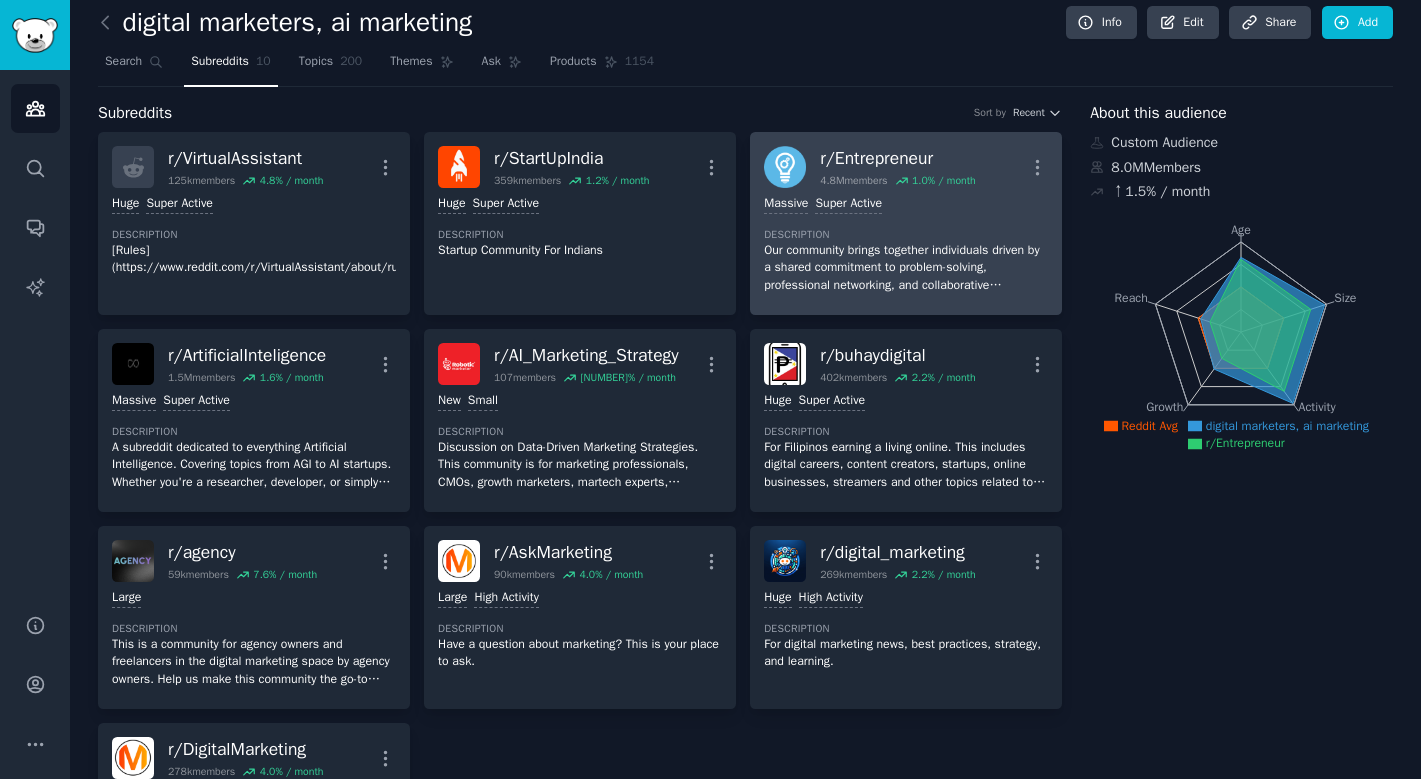 click on "r/ Entrepreneur" at bounding box center (898, 158) 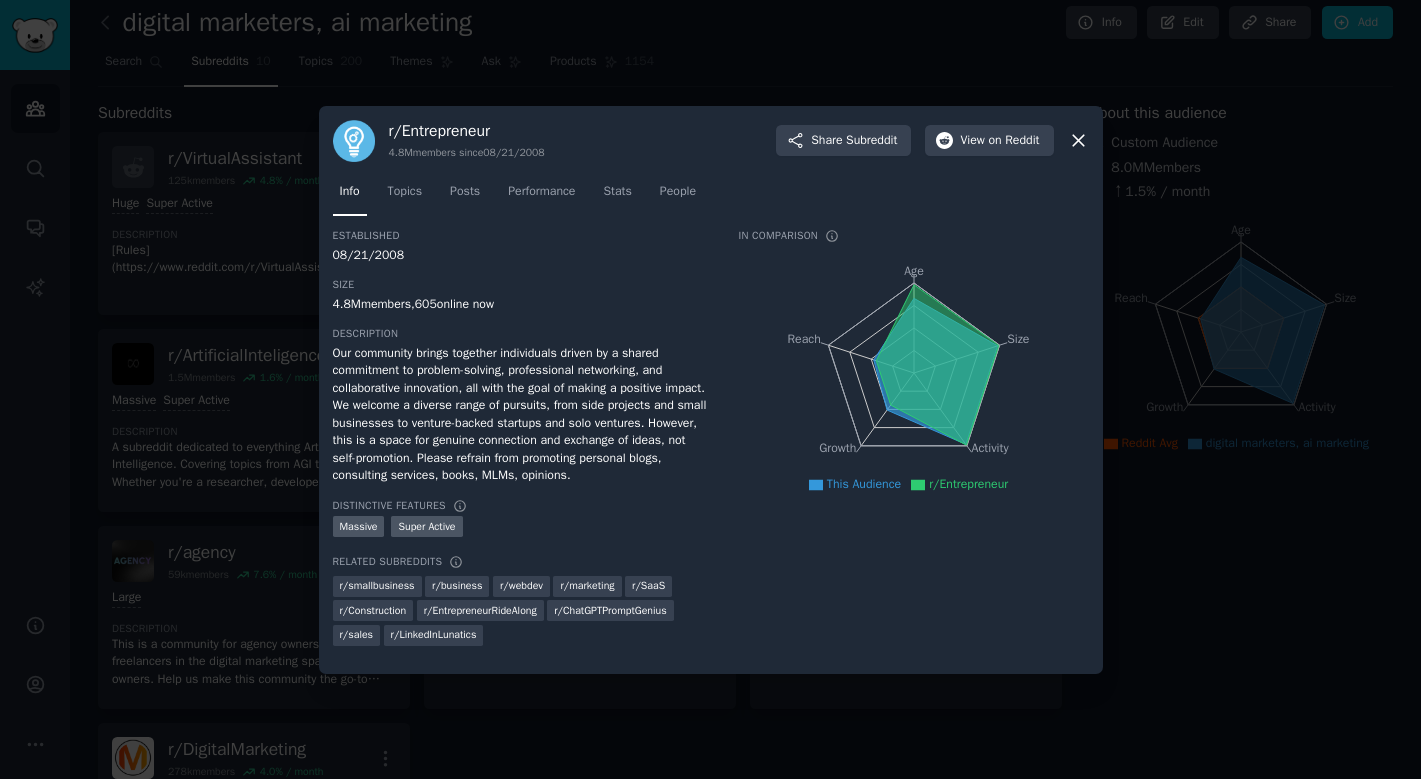 click 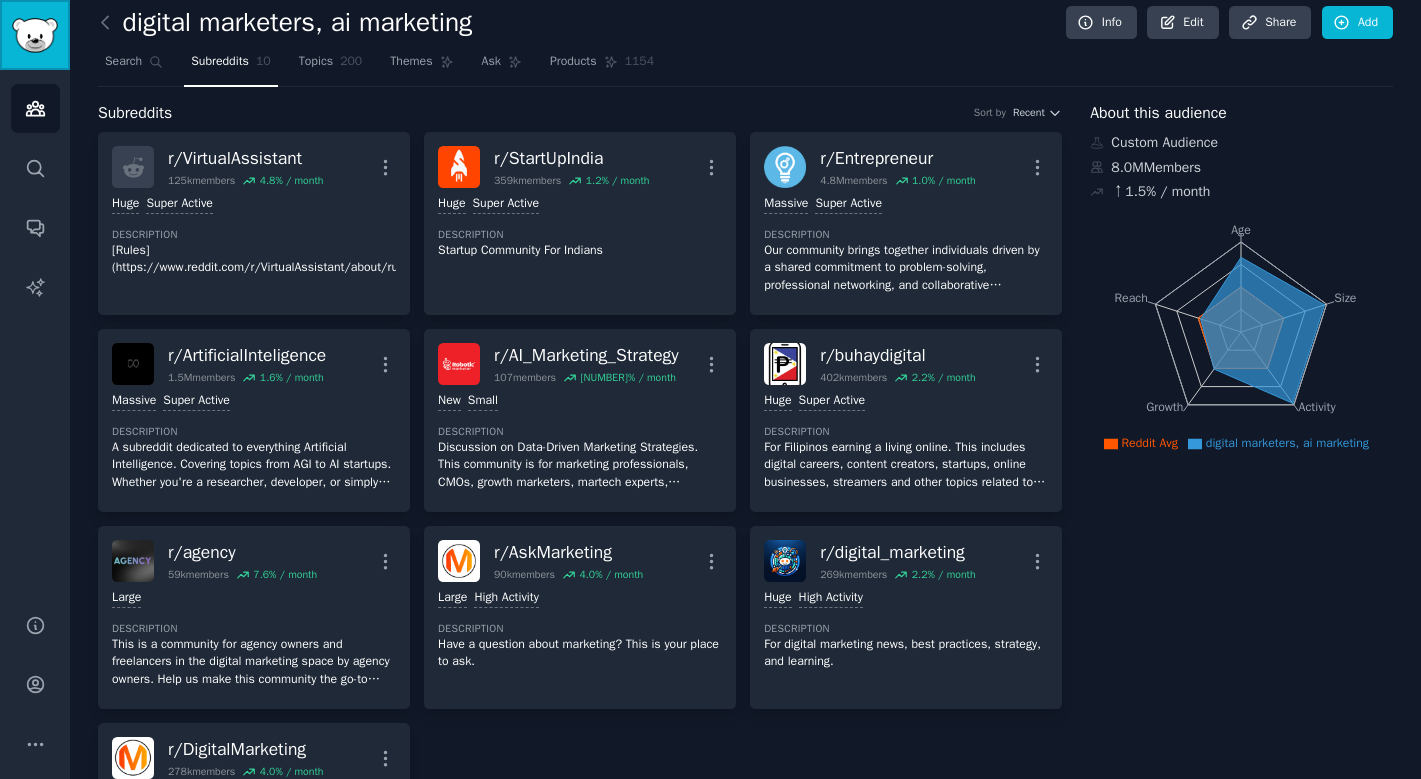 click at bounding box center (35, 35) 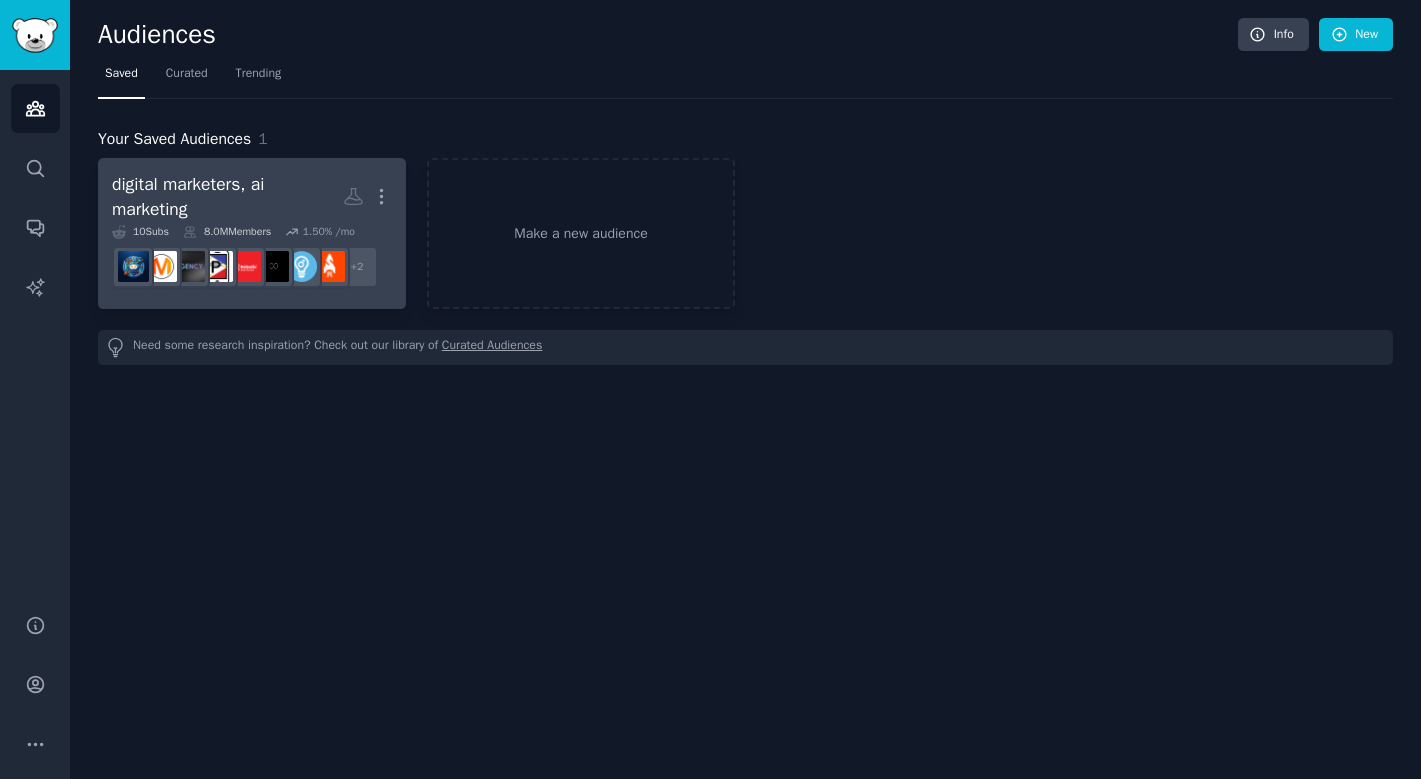 click on "digital marketers, ai marketing" at bounding box center [227, 196] 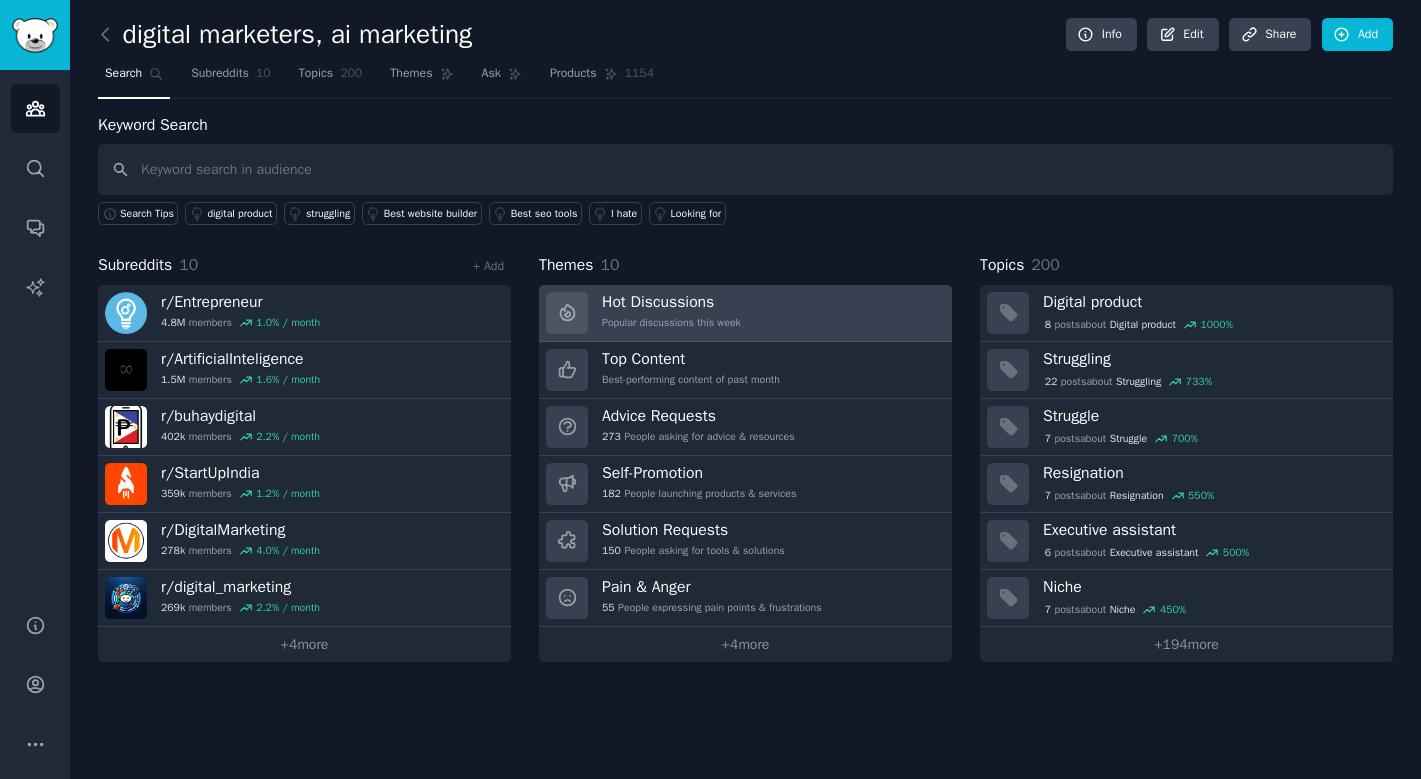 click on "Popular discussions this week" at bounding box center [671, 323] 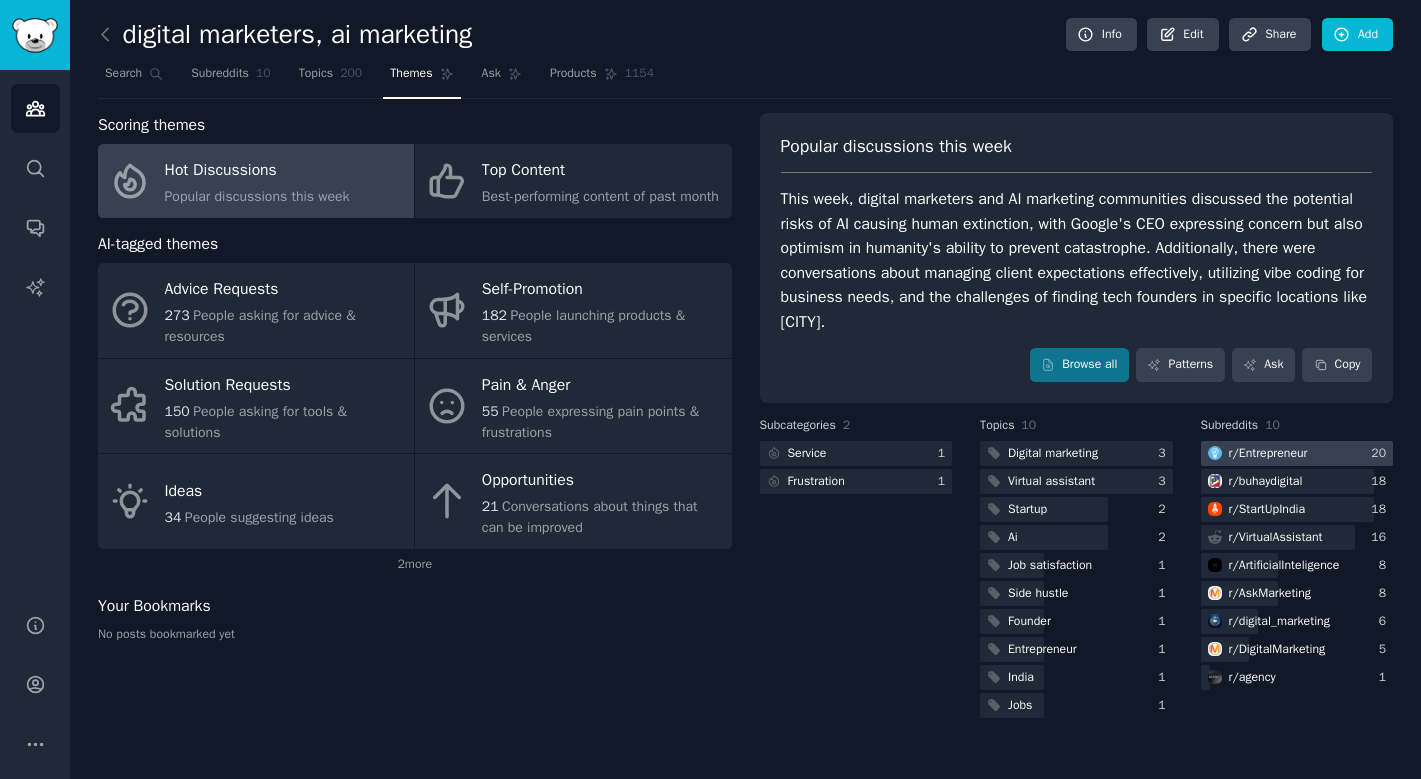 click on "r/ Entrepreneur" at bounding box center (1268, 454) 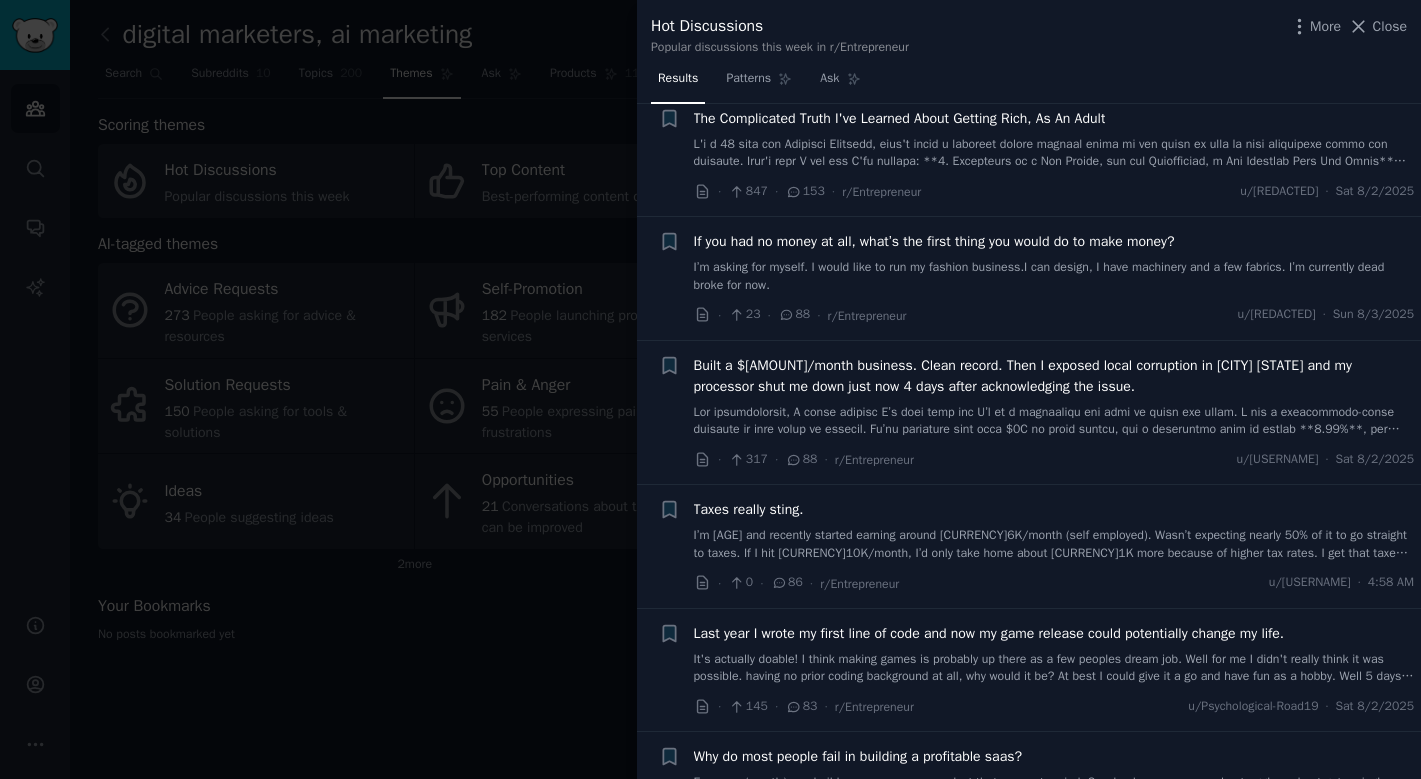 scroll, scrollTop: 0, scrollLeft: 0, axis: both 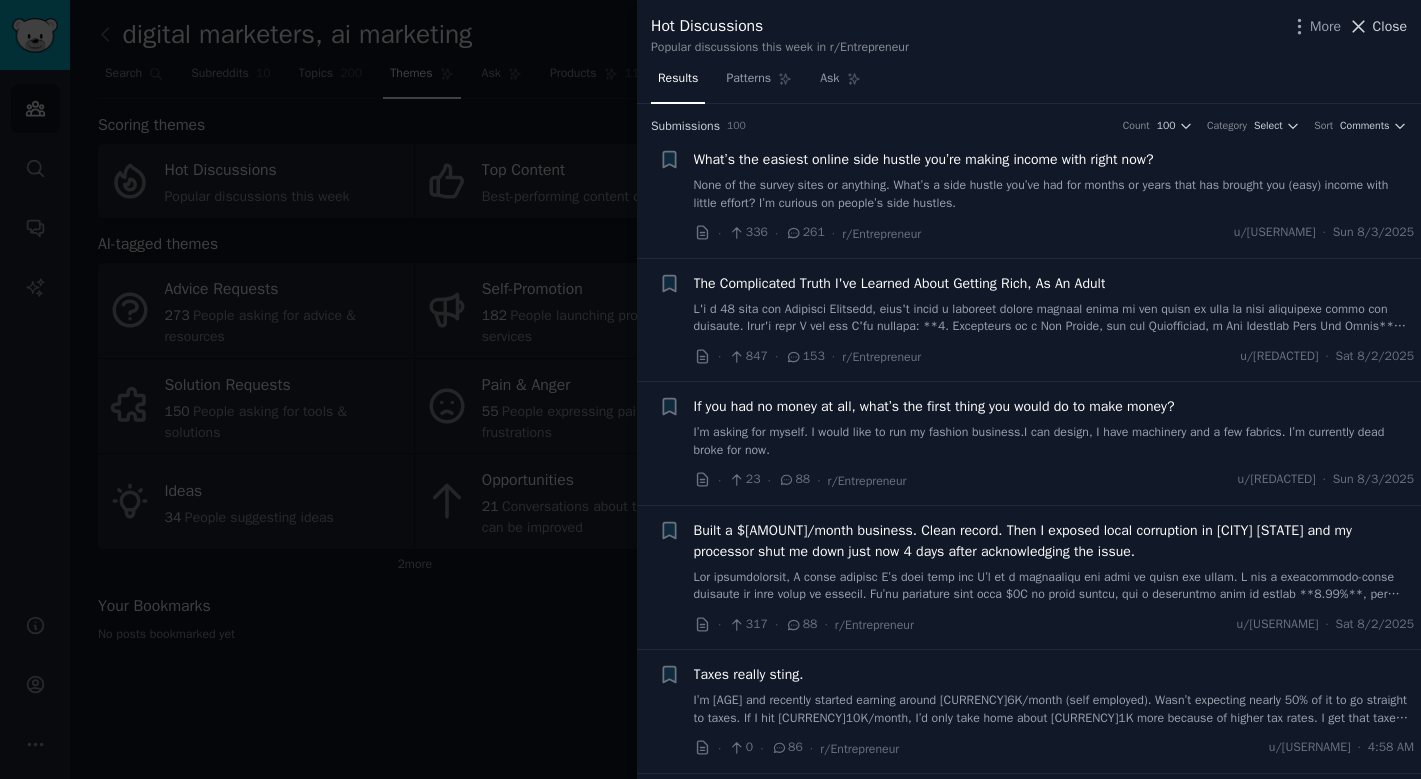click 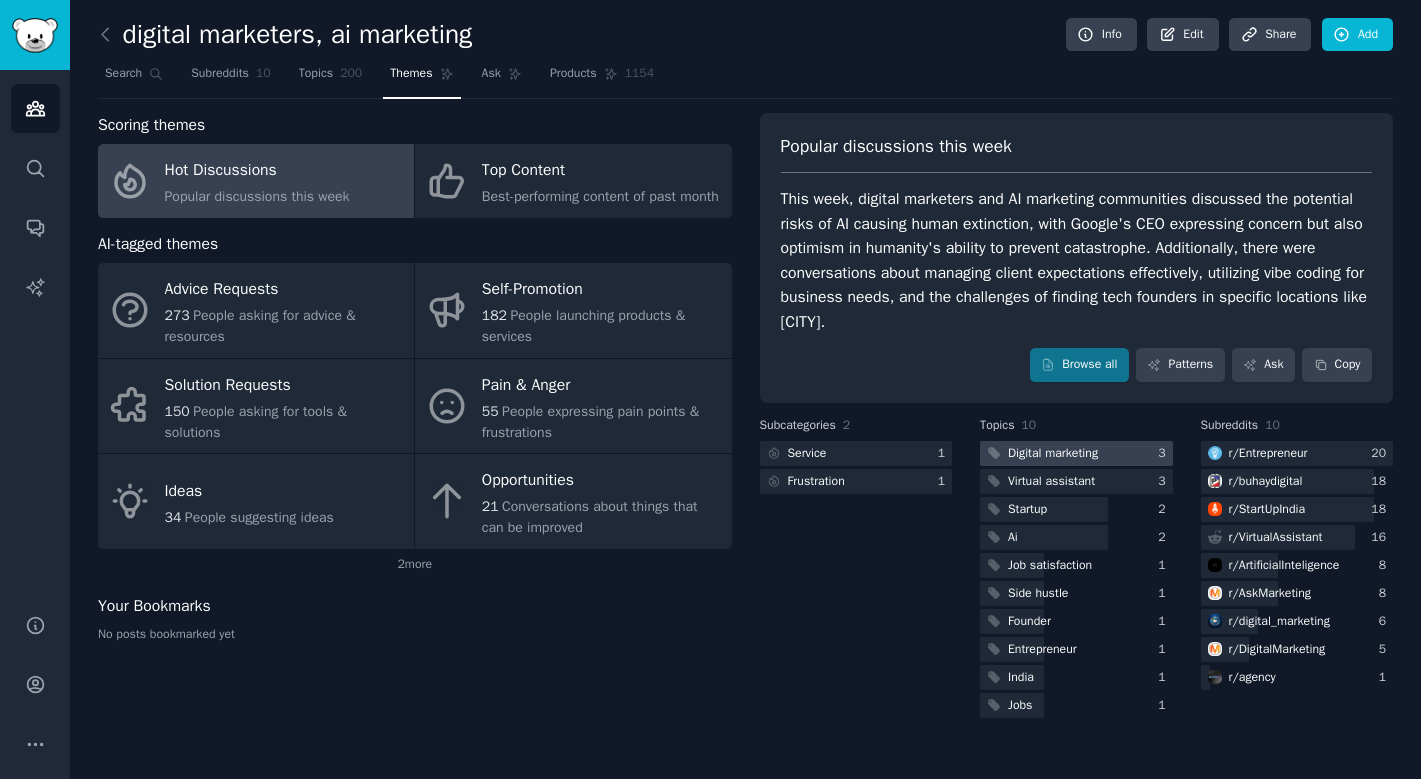 click on "Digital marketing" at bounding box center [1053, 454] 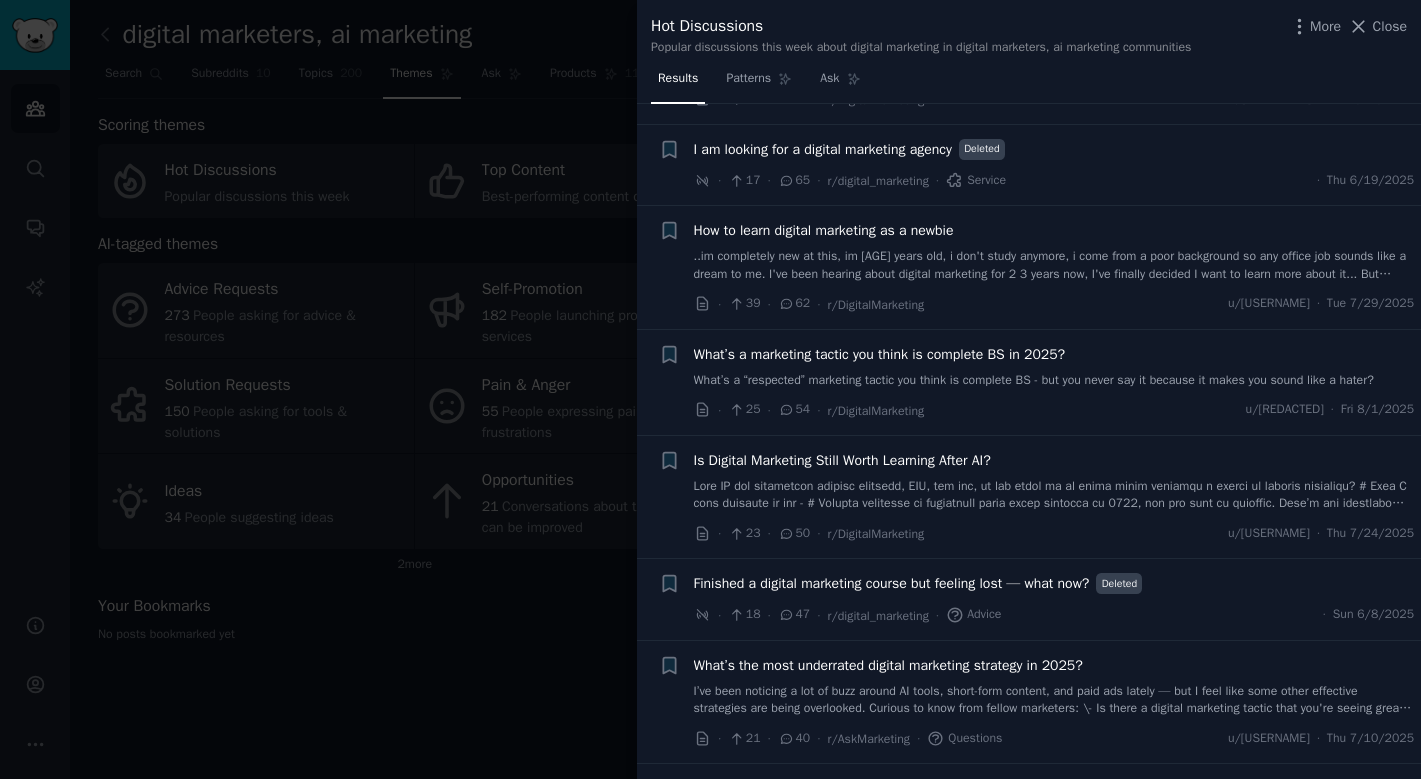 scroll, scrollTop: 149, scrollLeft: 0, axis: vertical 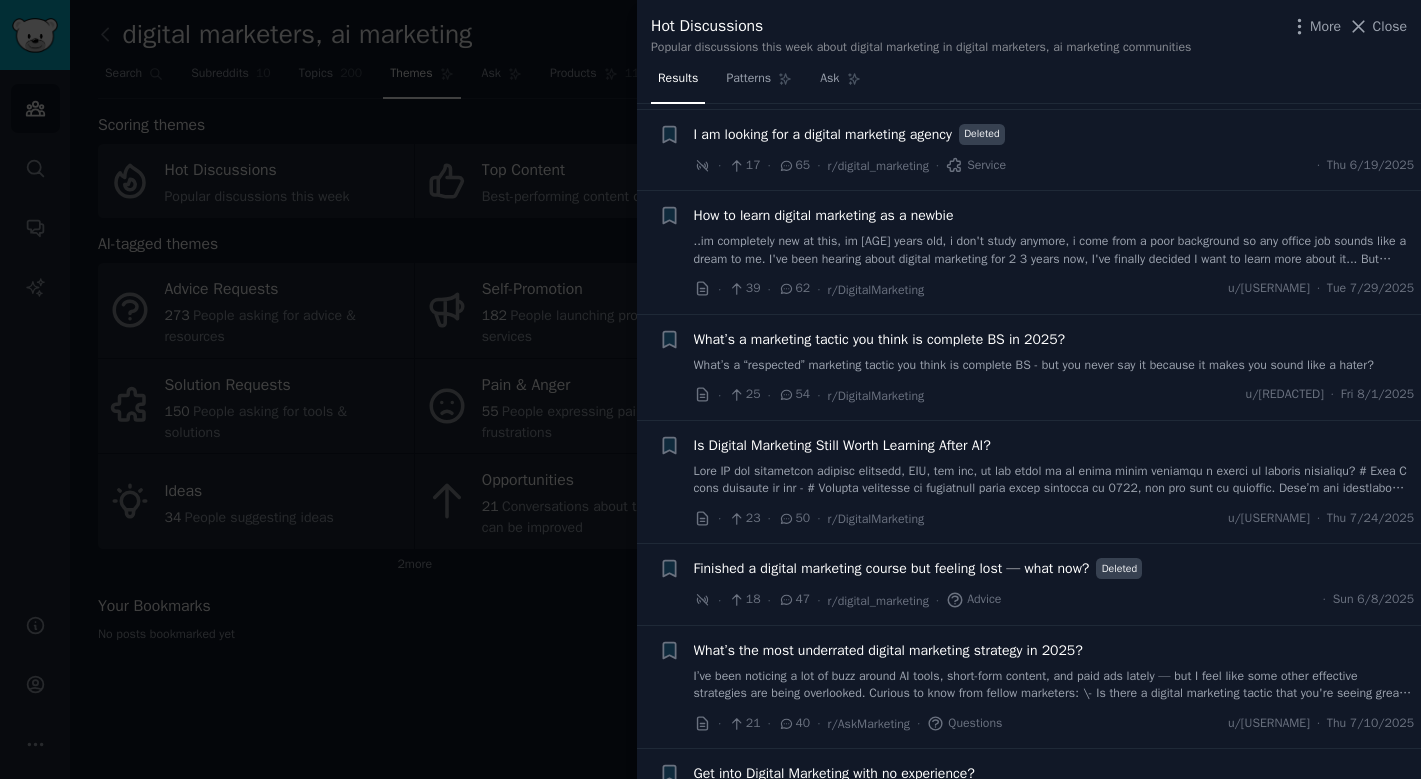 click on "Is Digital Marketing Still Worth Learning After AI?" at bounding box center (842, 445) 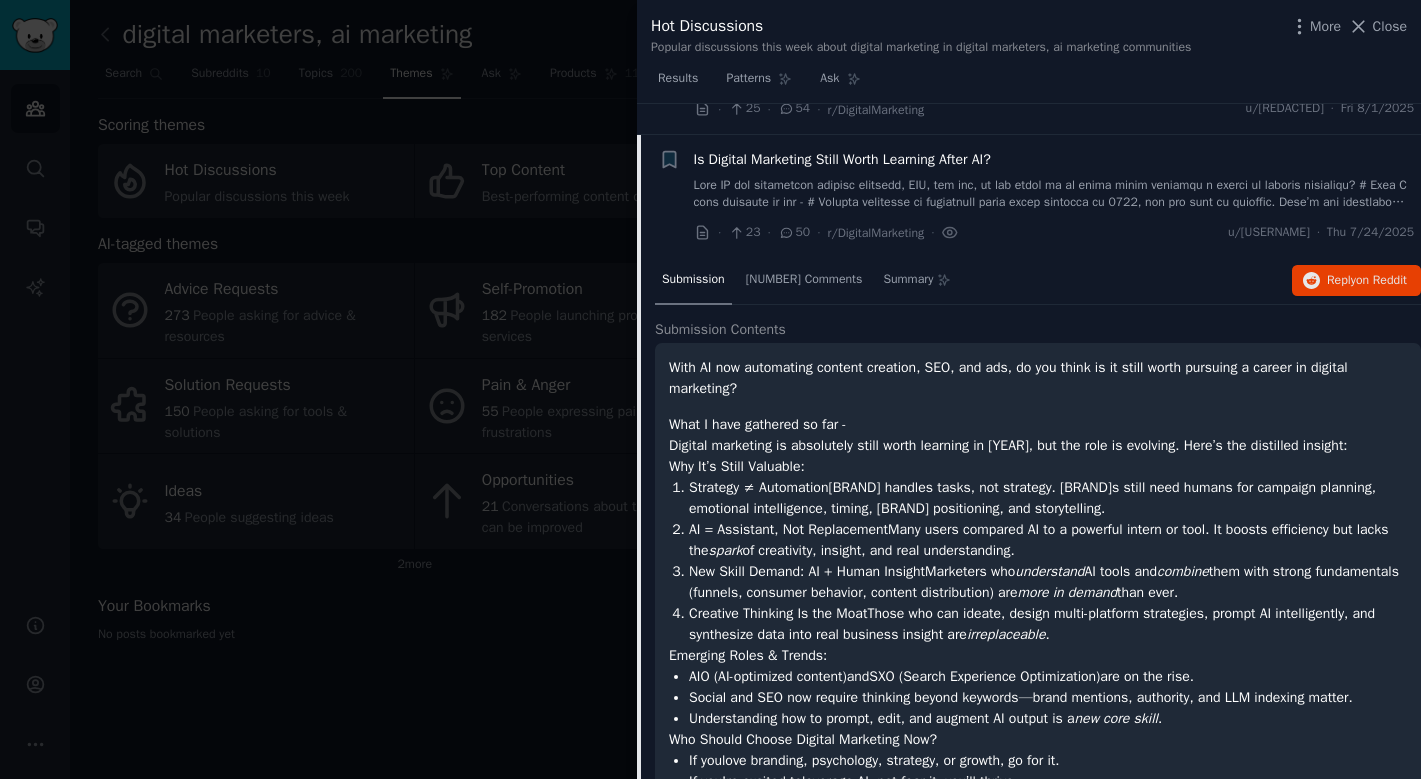 scroll, scrollTop: 483, scrollLeft: 0, axis: vertical 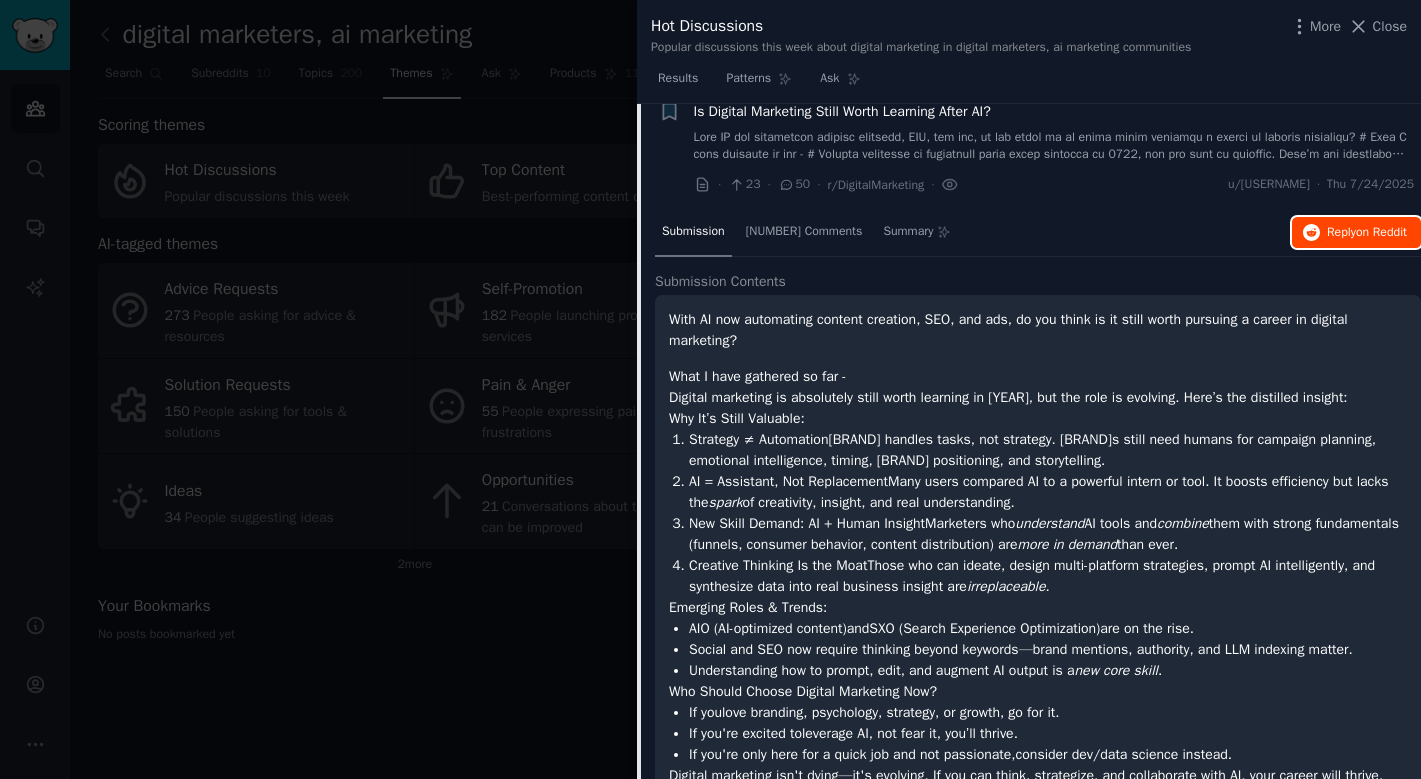 click on "Reply  on Reddit" at bounding box center (1367, 233) 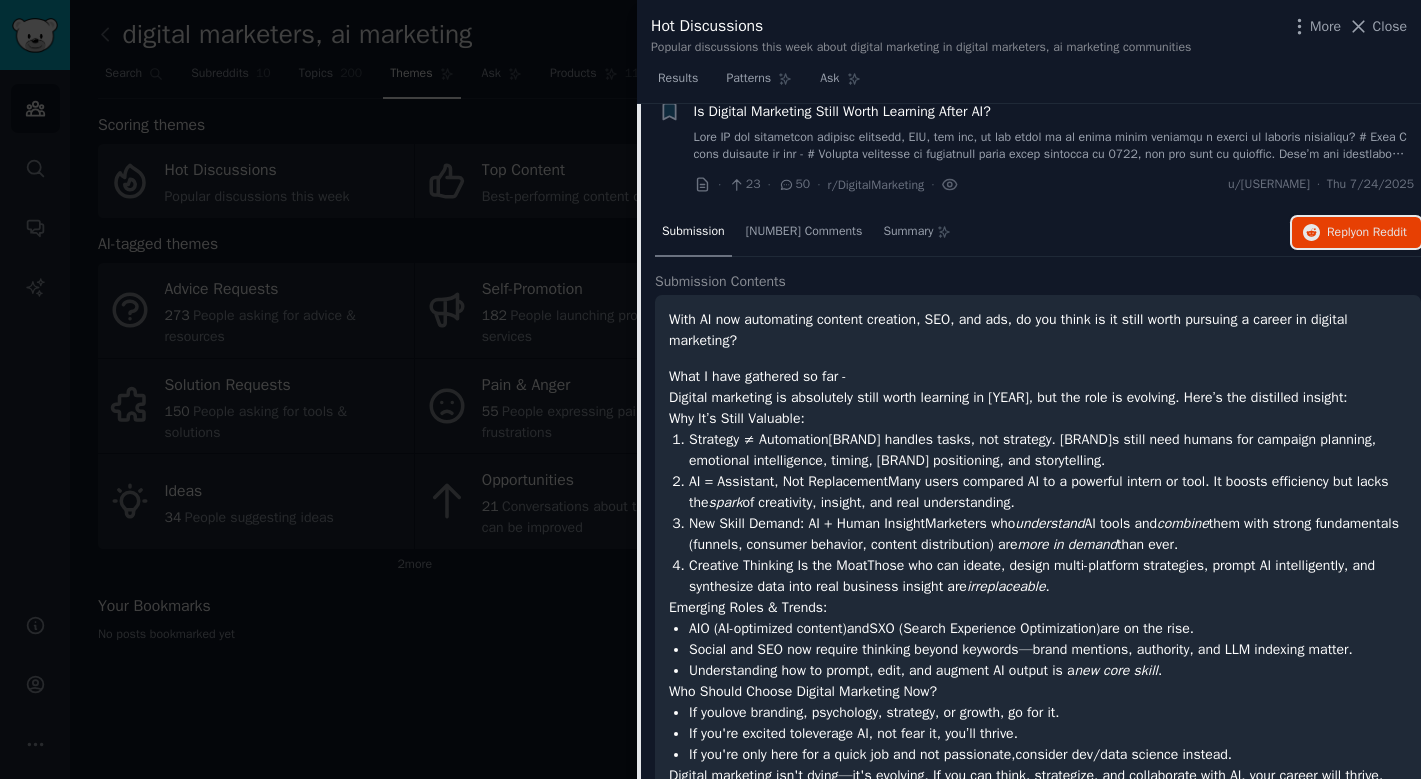 scroll, scrollTop: 490, scrollLeft: 0, axis: vertical 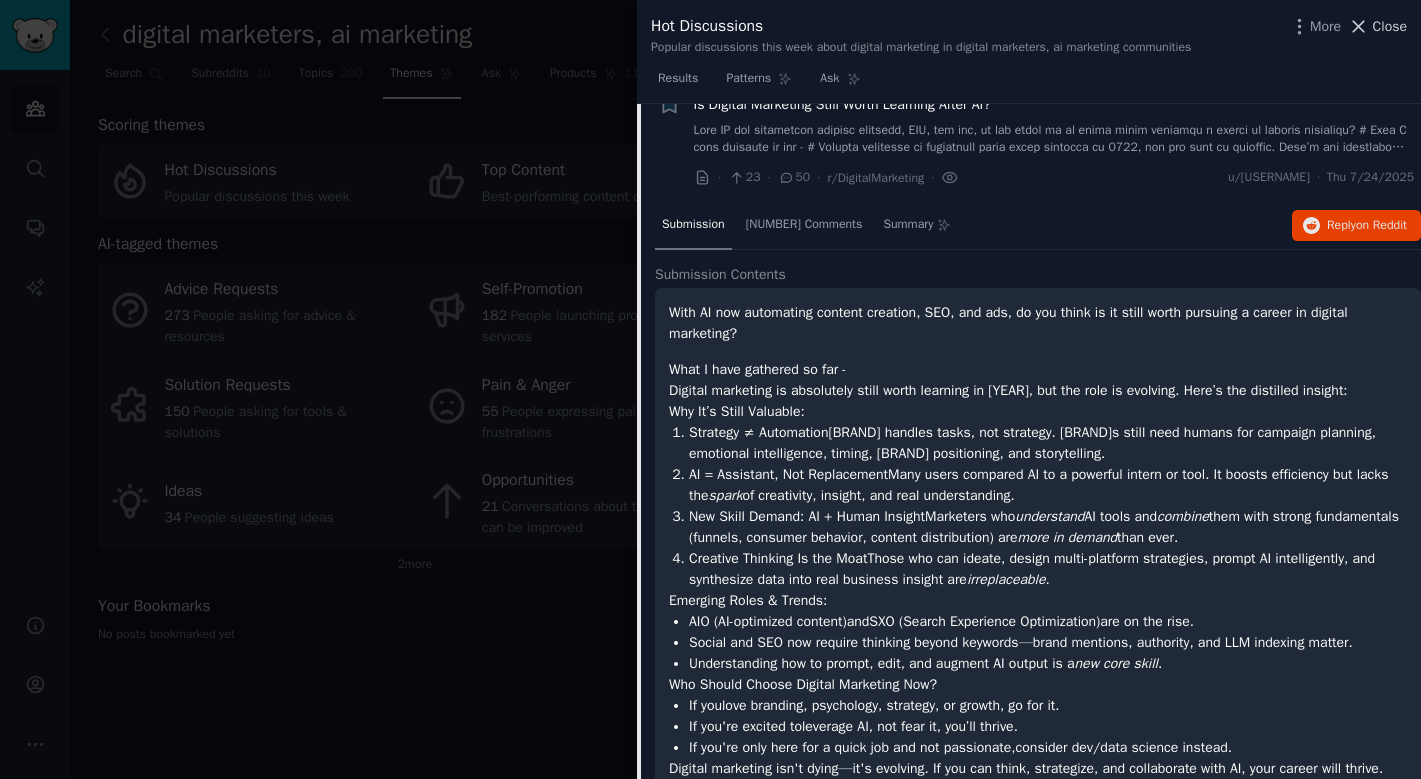 click 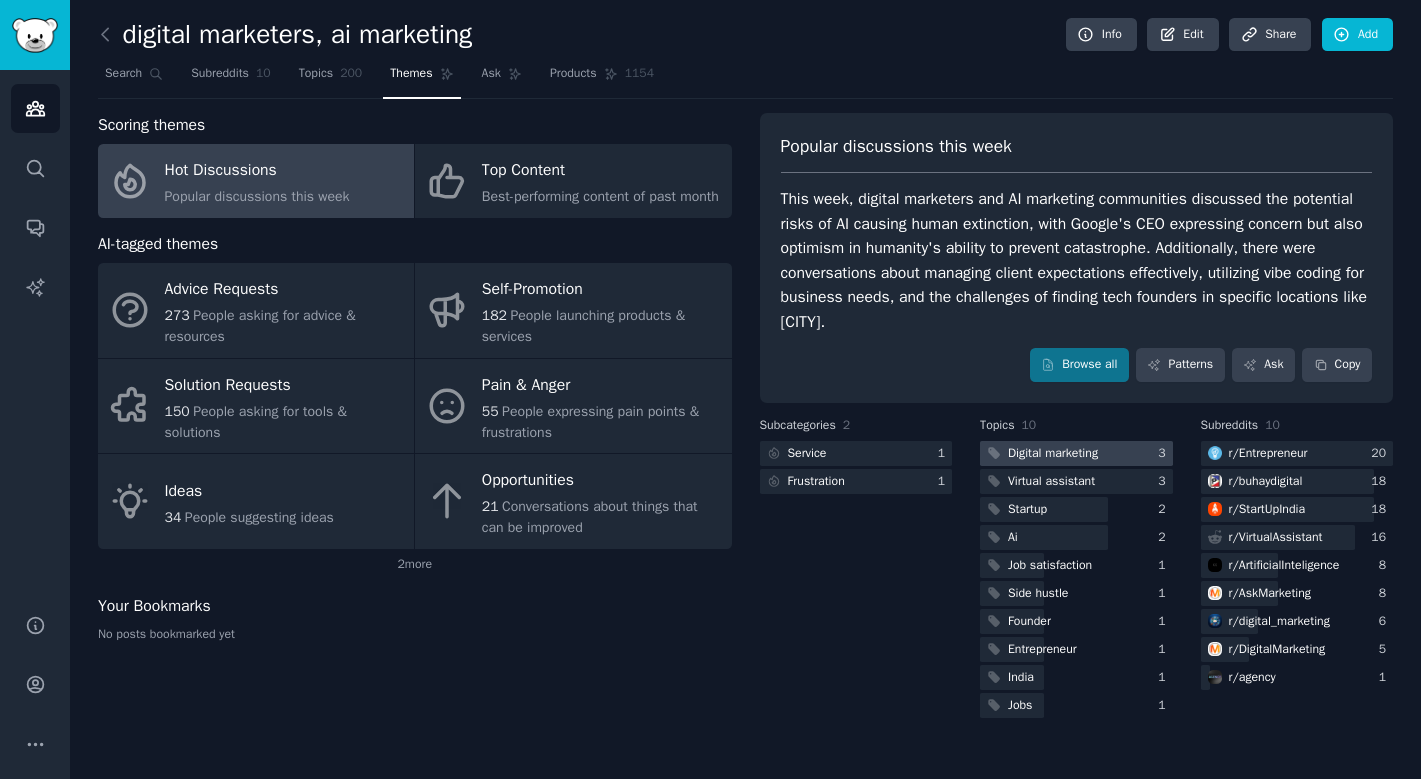 click on "Digital marketing" at bounding box center [1053, 454] 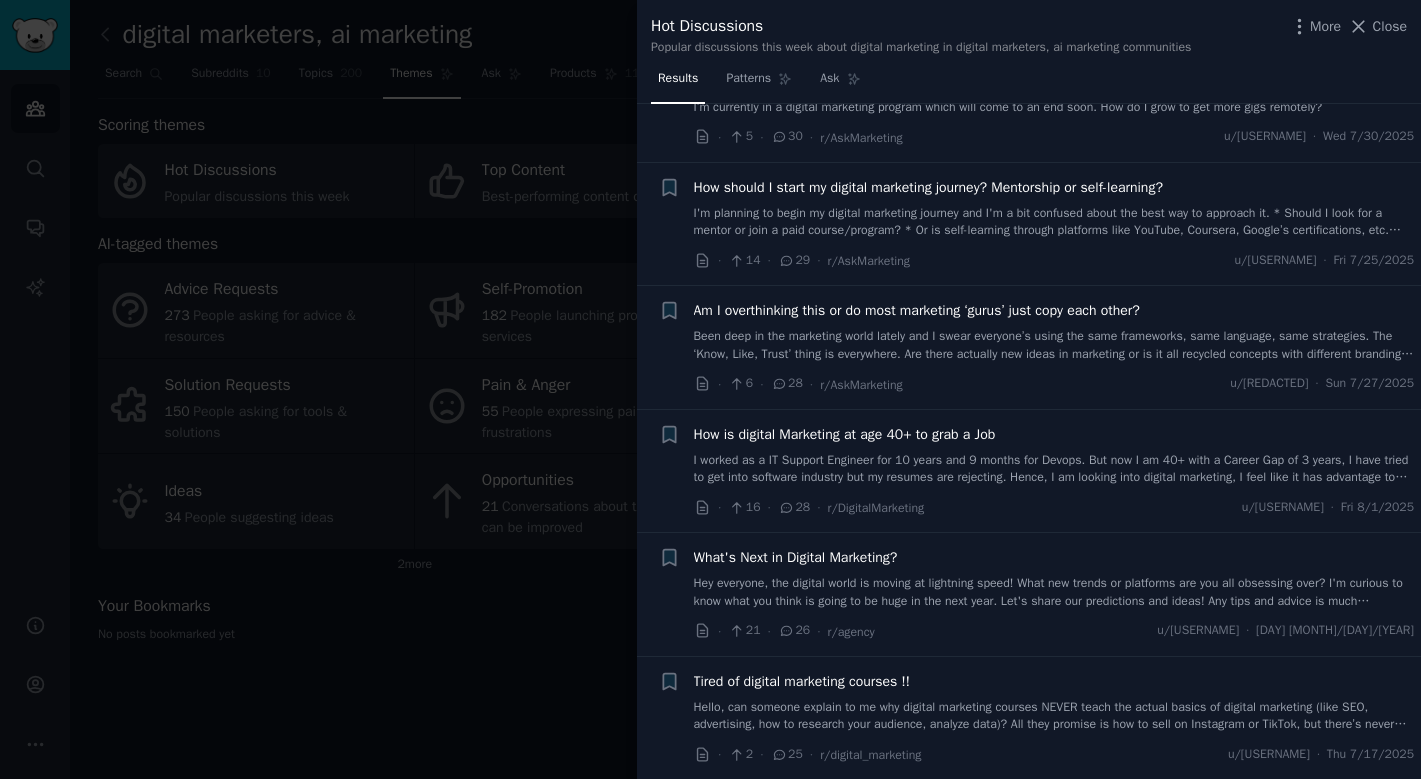 scroll, scrollTop: 1278, scrollLeft: 0, axis: vertical 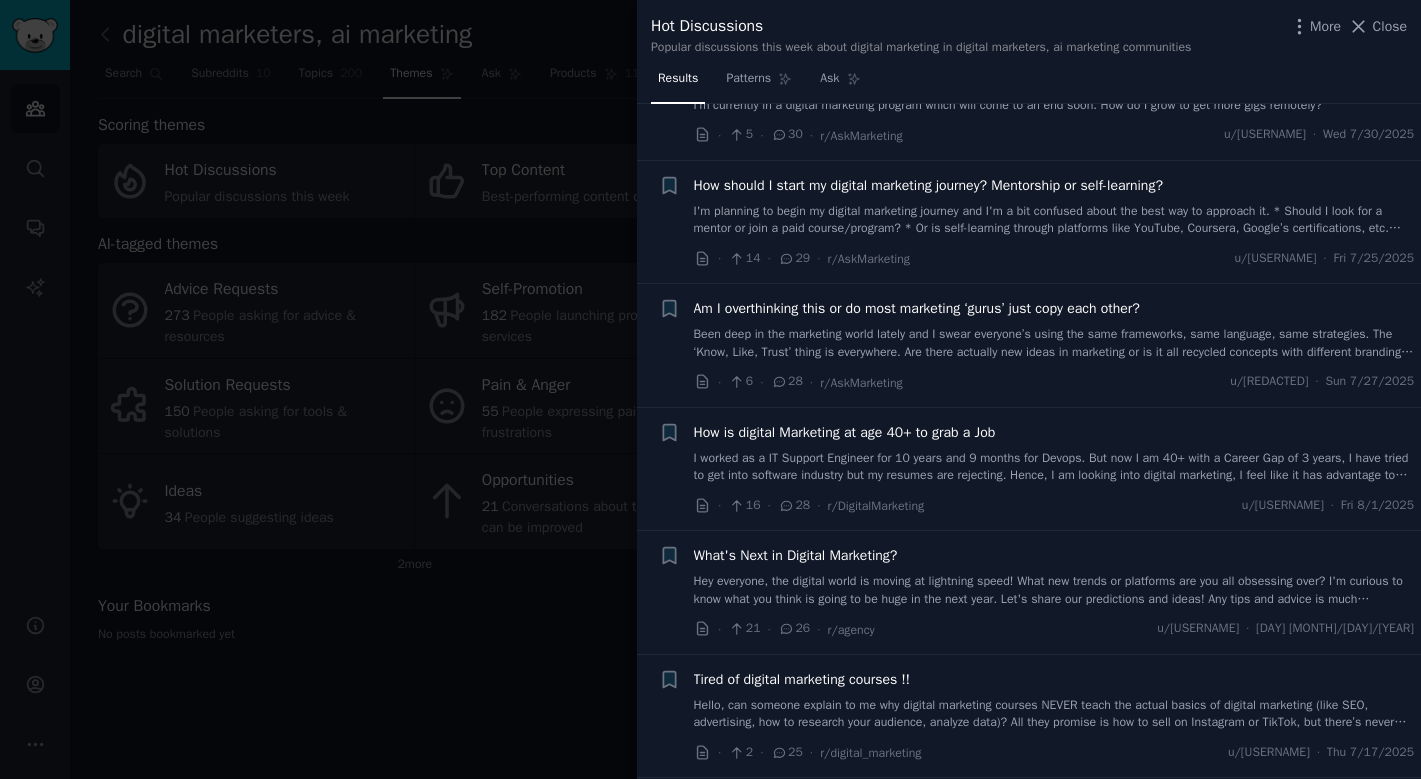 click on "Am I overthinking this or do most marketing ‘gurus’ just copy each other?" at bounding box center (917, 308) 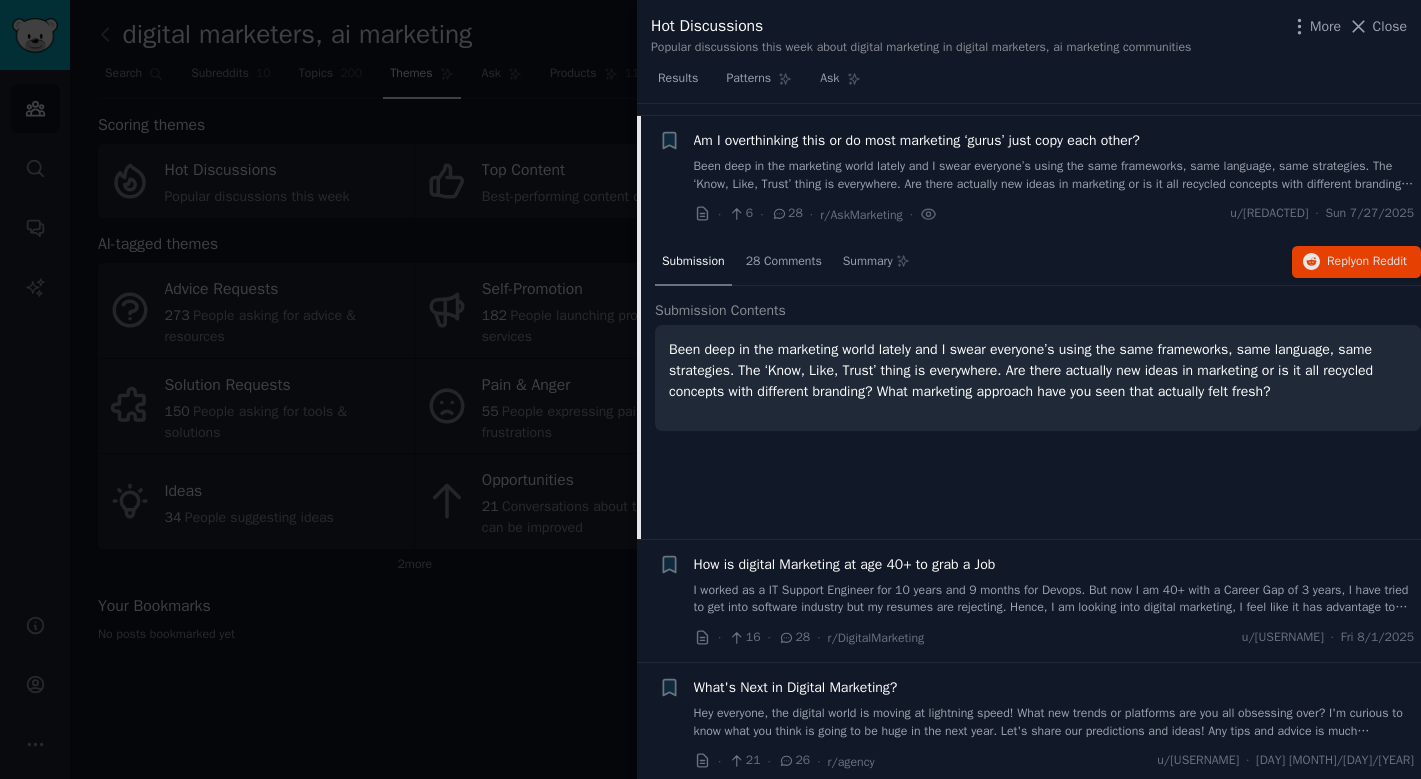 scroll, scrollTop: 1497, scrollLeft: 0, axis: vertical 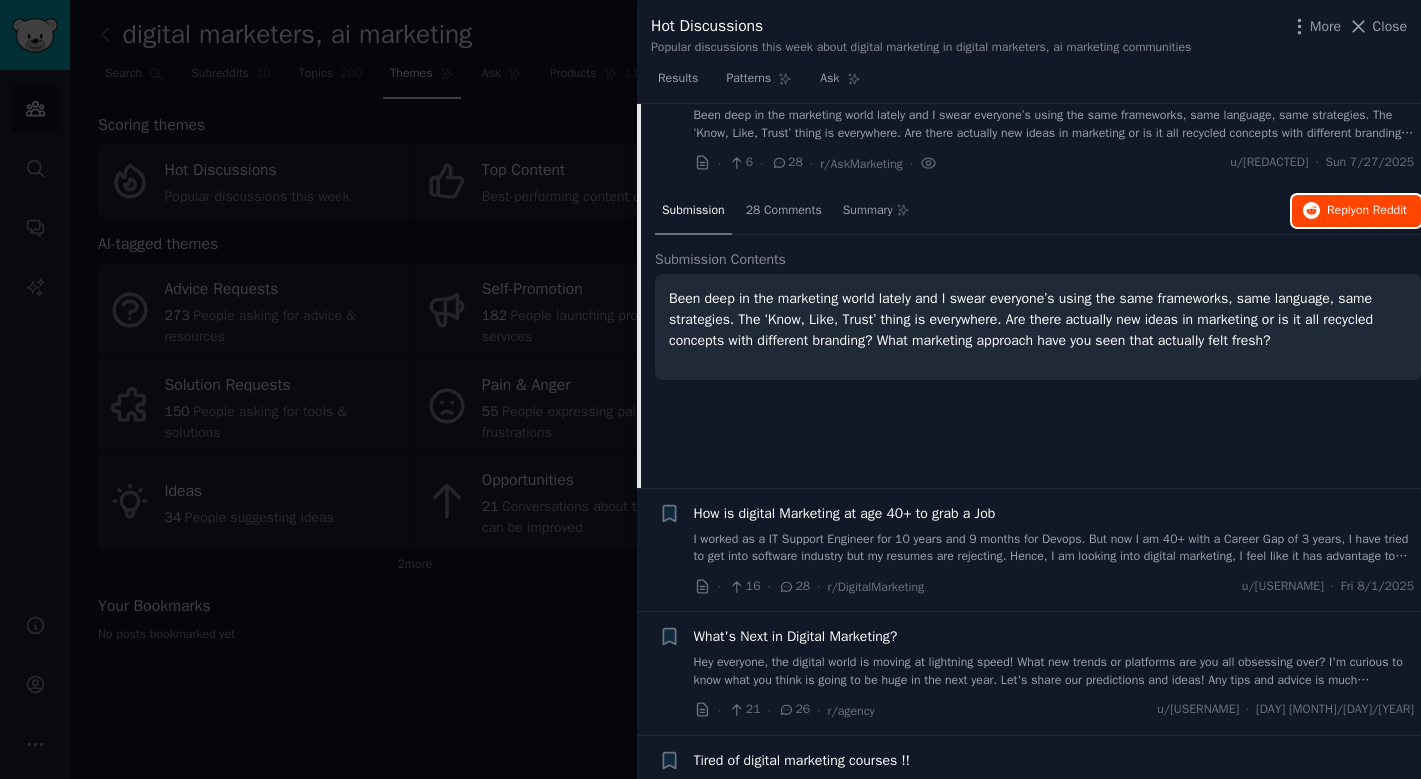click on "Reply  on Reddit" at bounding box center (1367, 211) 